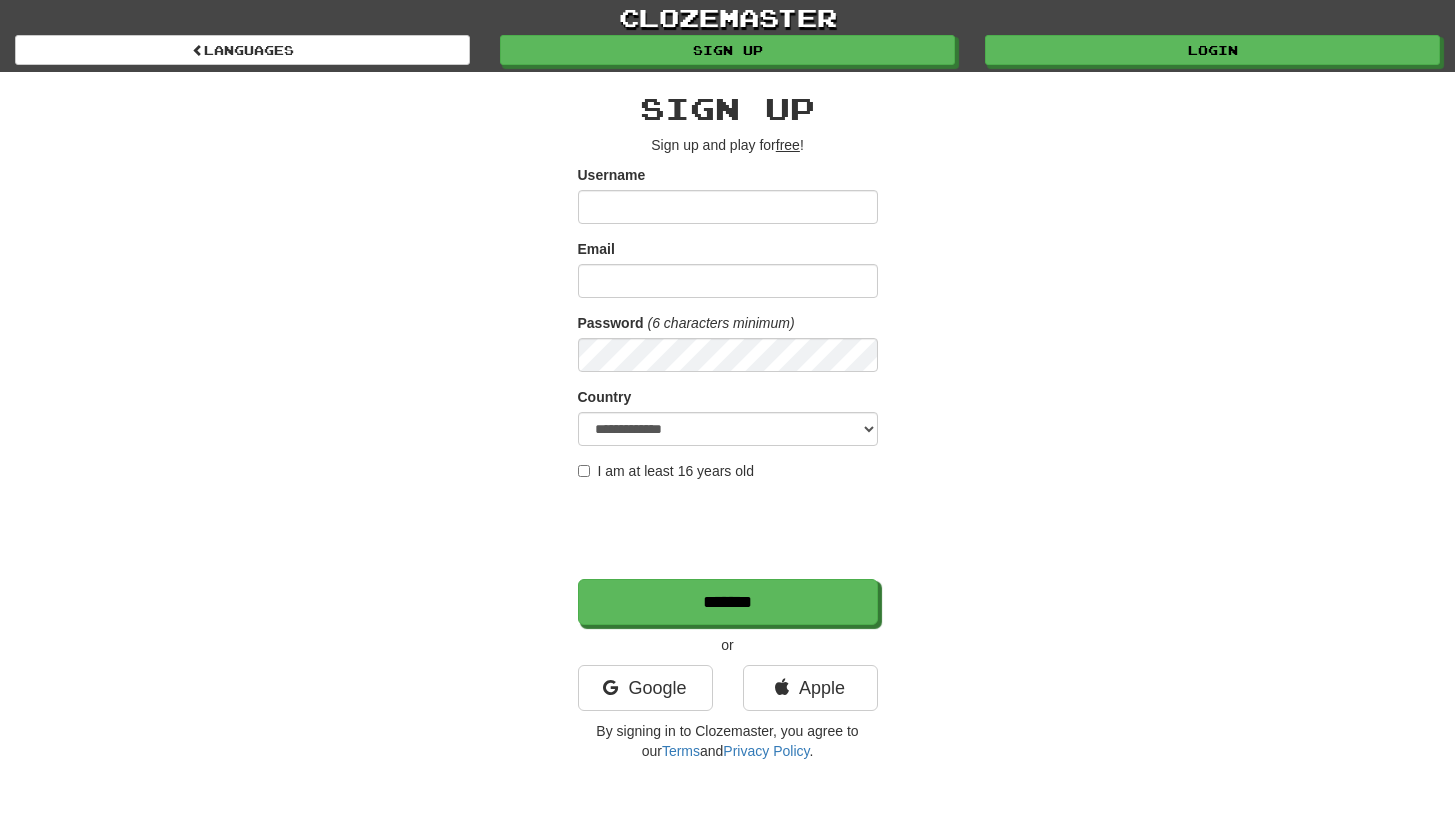 scroll, scrollTop: 0, scrollLeft: 0, axis: both 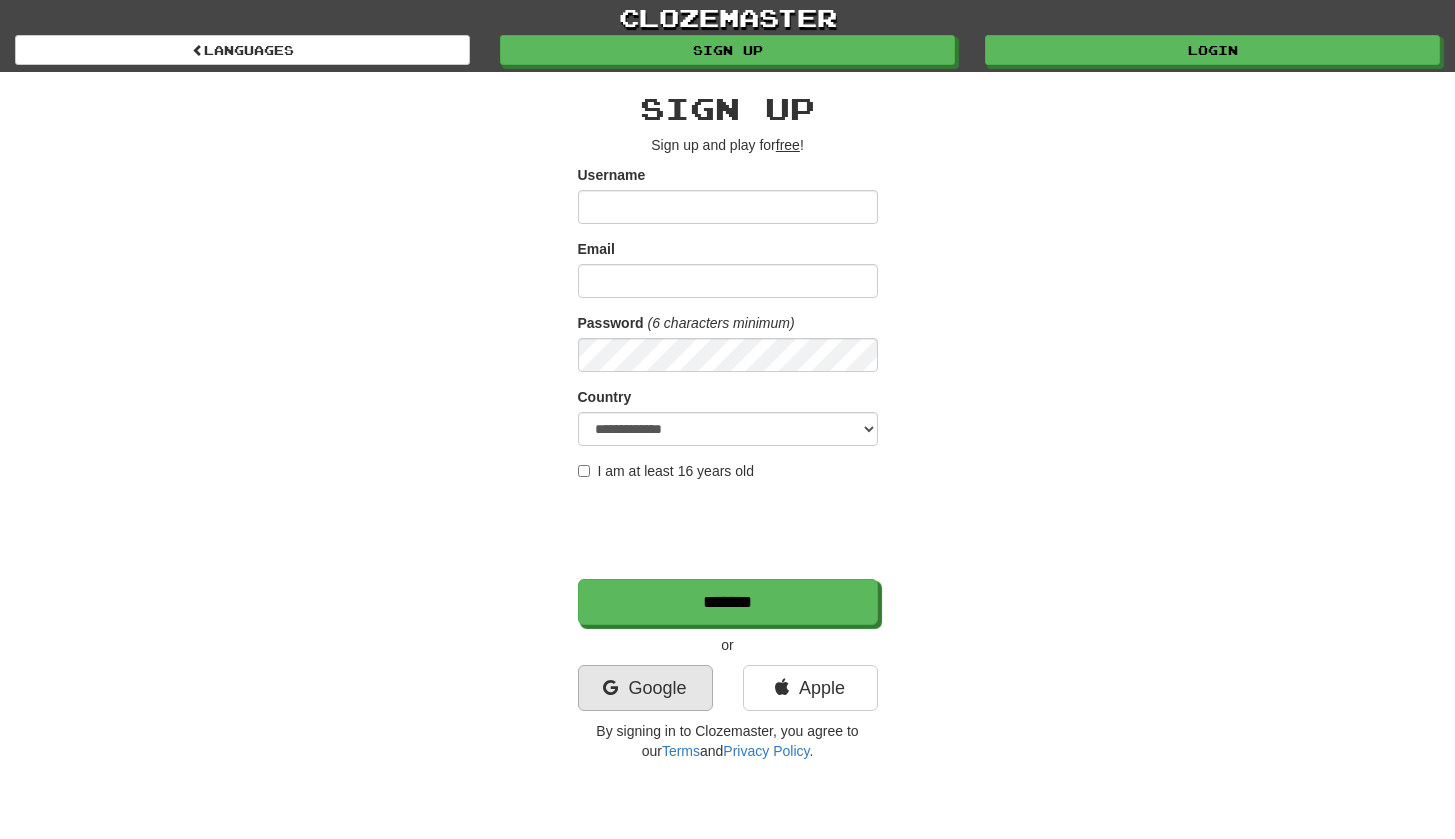 click on "Google" at bounding box center (645, 688) 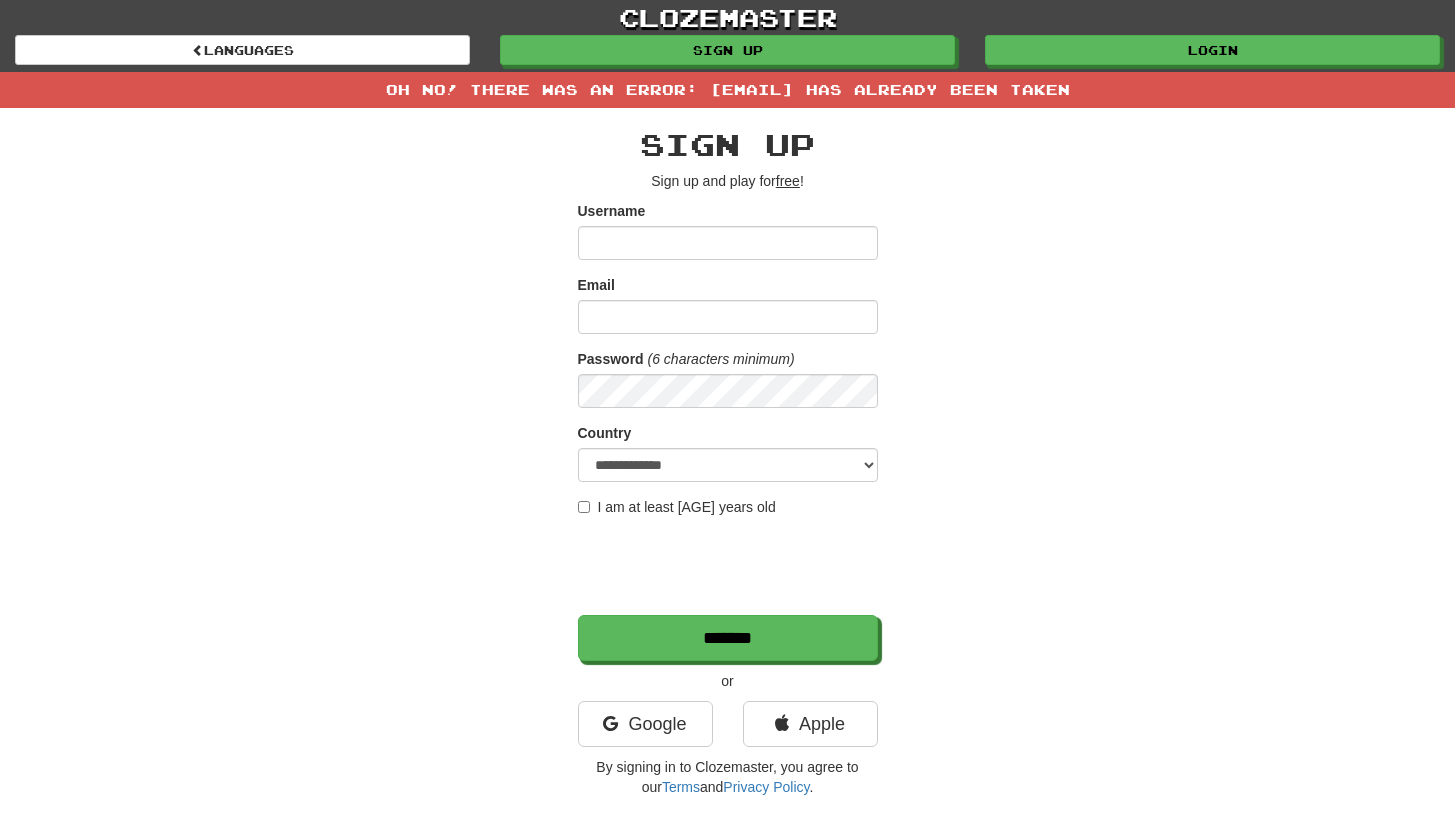 scroll, scrollTop: 0, scrollLeft: 0, axis: both 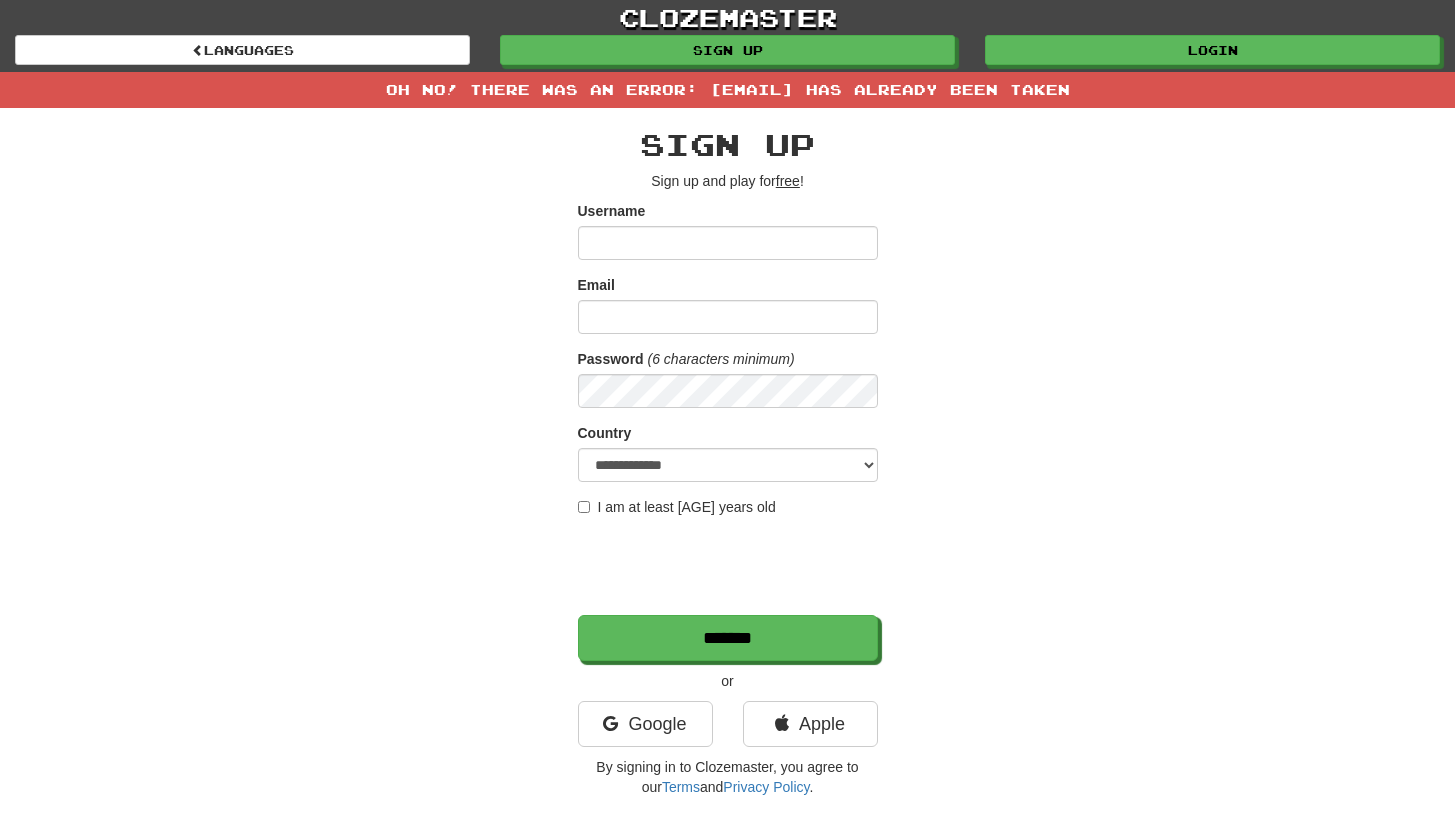 click on "Login" at bounding box center (1212, 50) 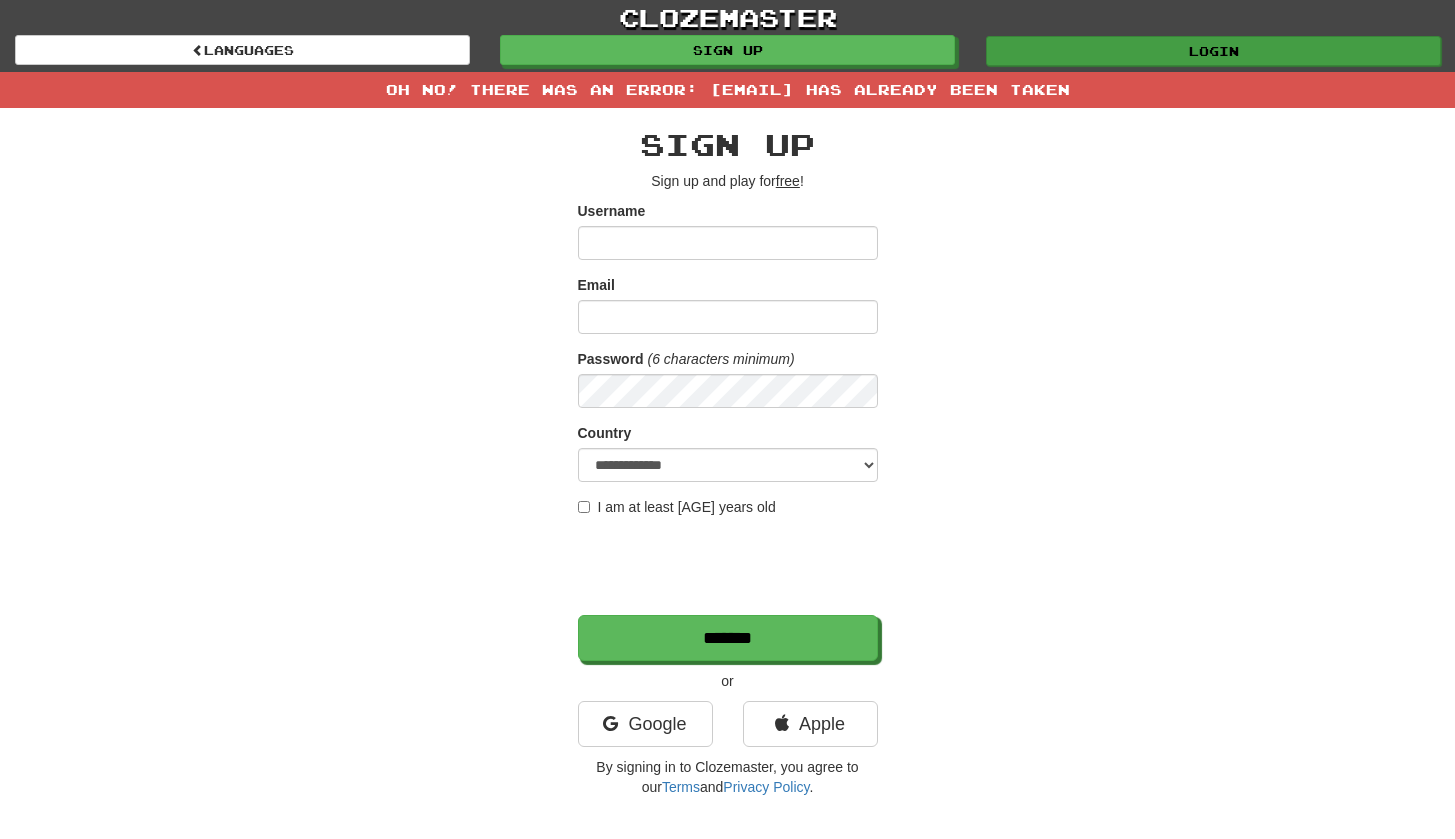 click on "Login" at bounding box center [1213, 51] 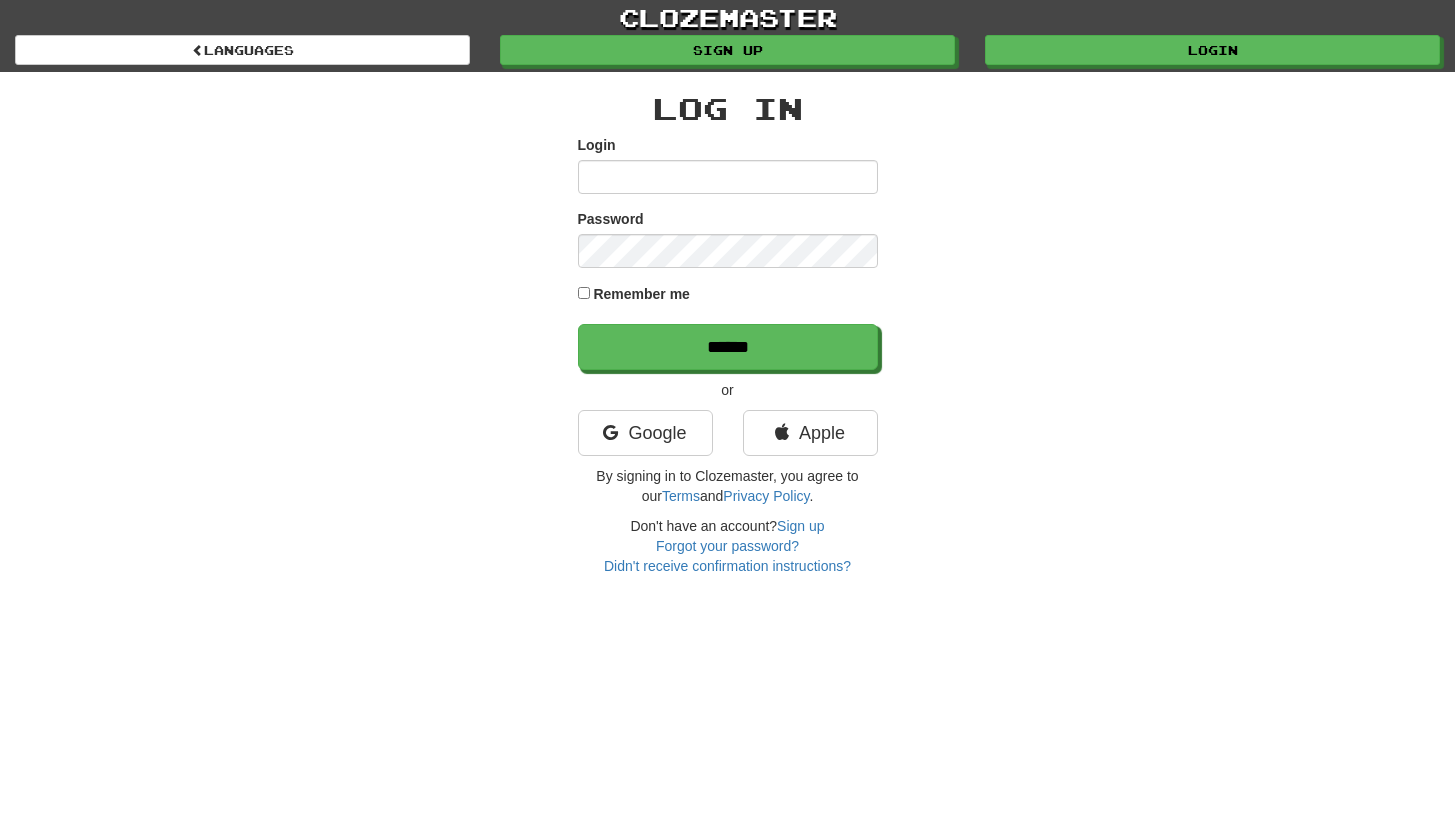 scroll, scrollTop: 0, scrollLeft: 0, axis: both 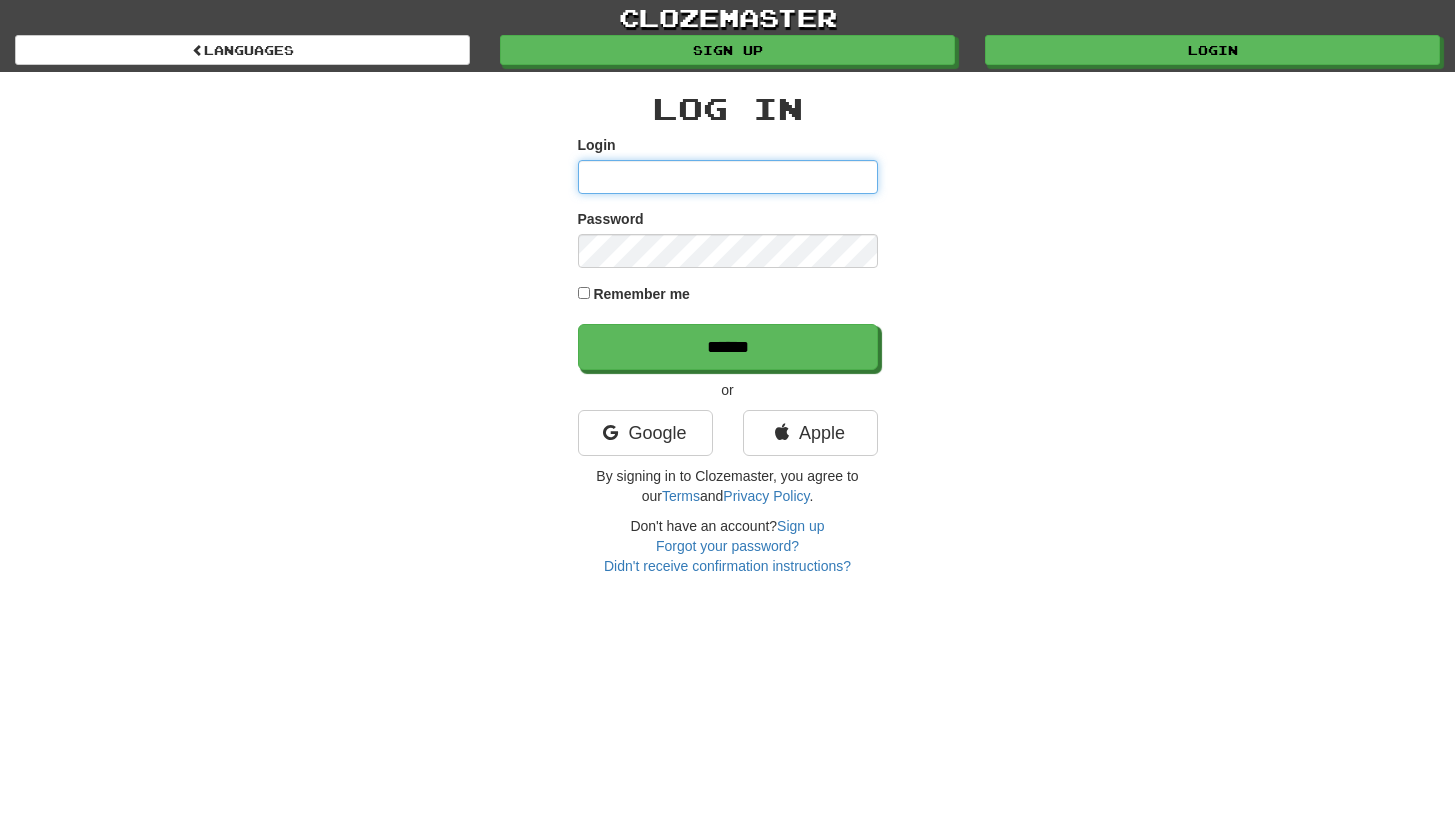 type on "*******" 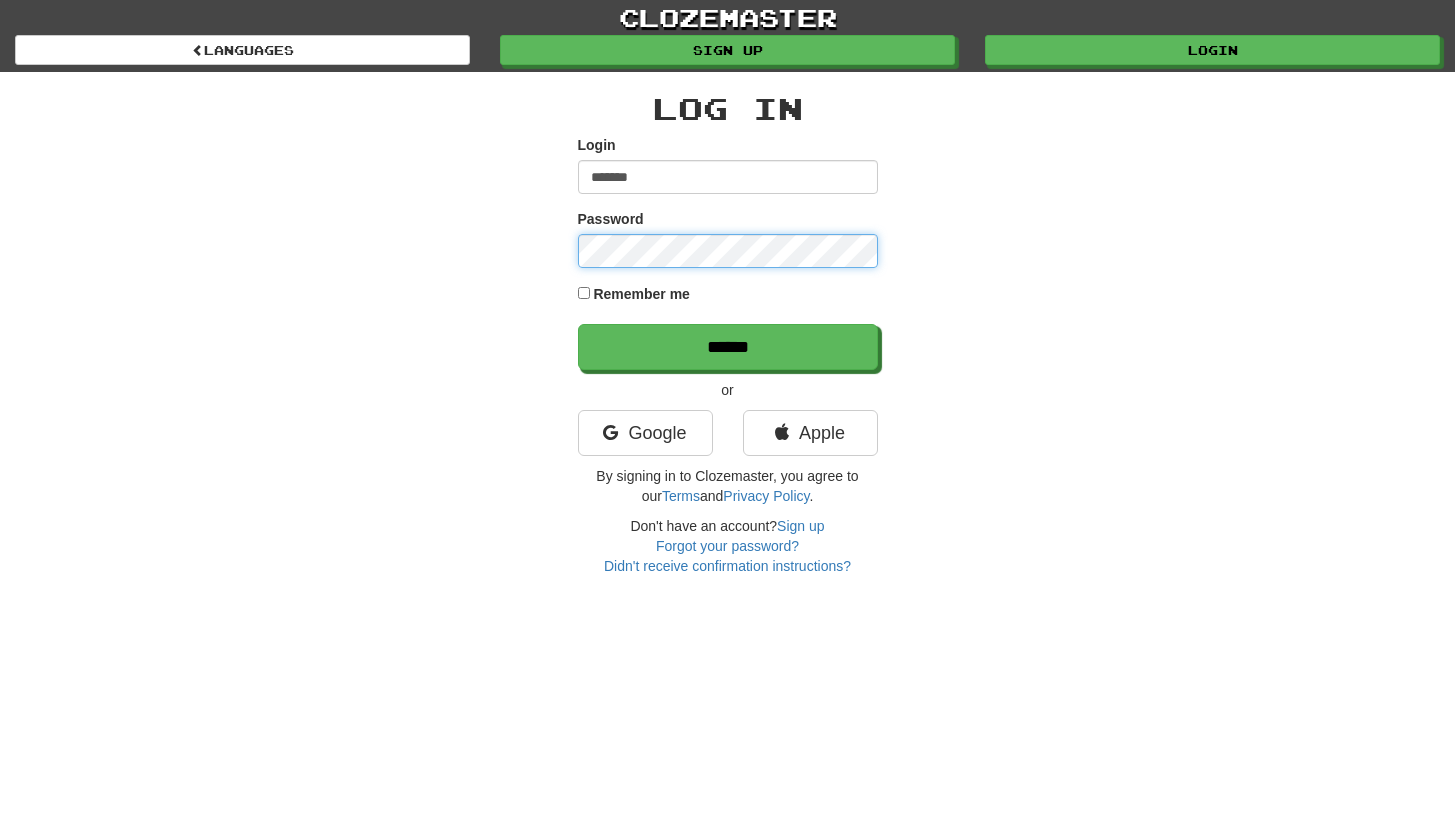 click on "******" at bounding box center [728, 347] 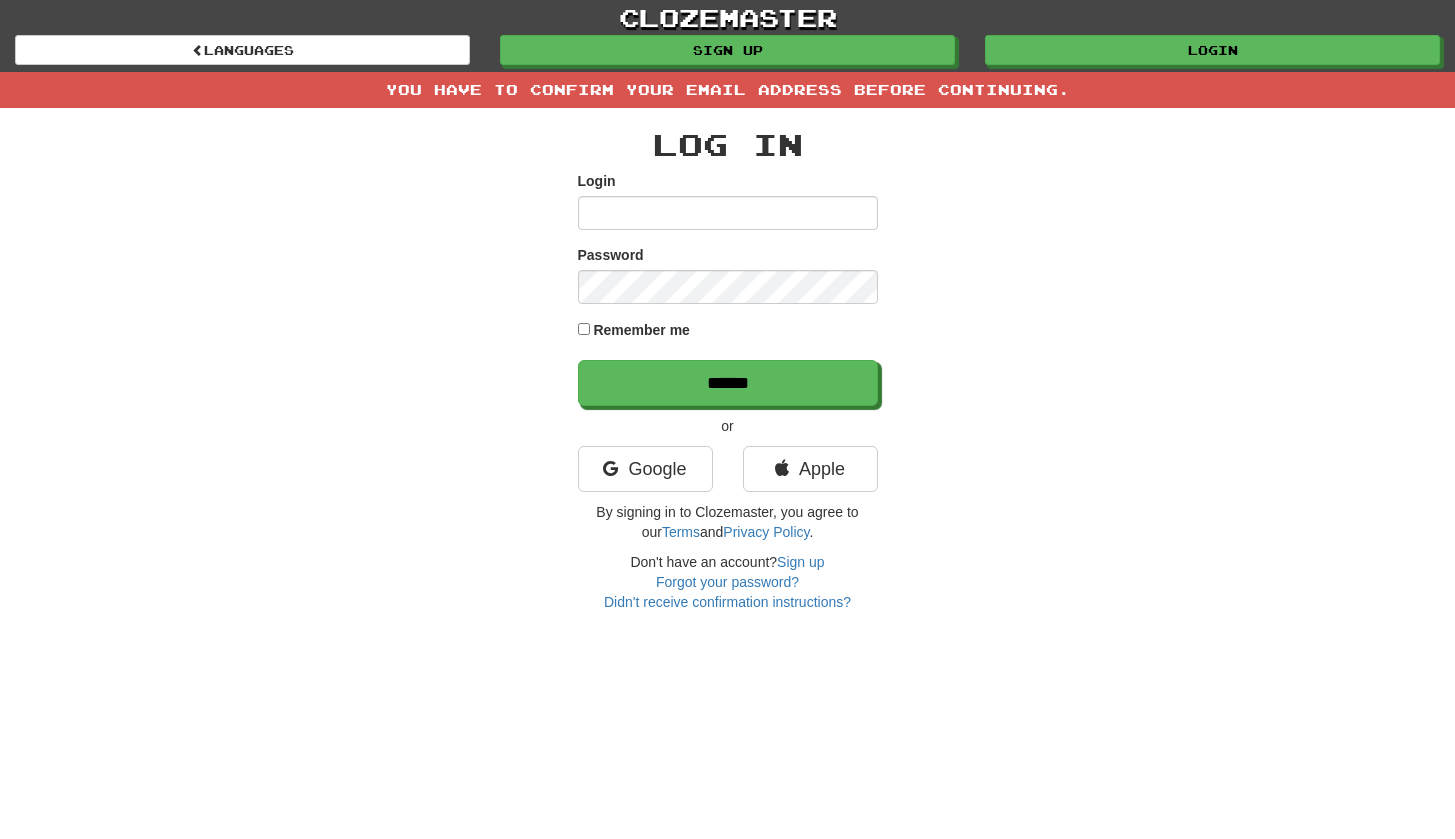 scroll, scrollTop: 0, scrollLeft: 0, axis: both 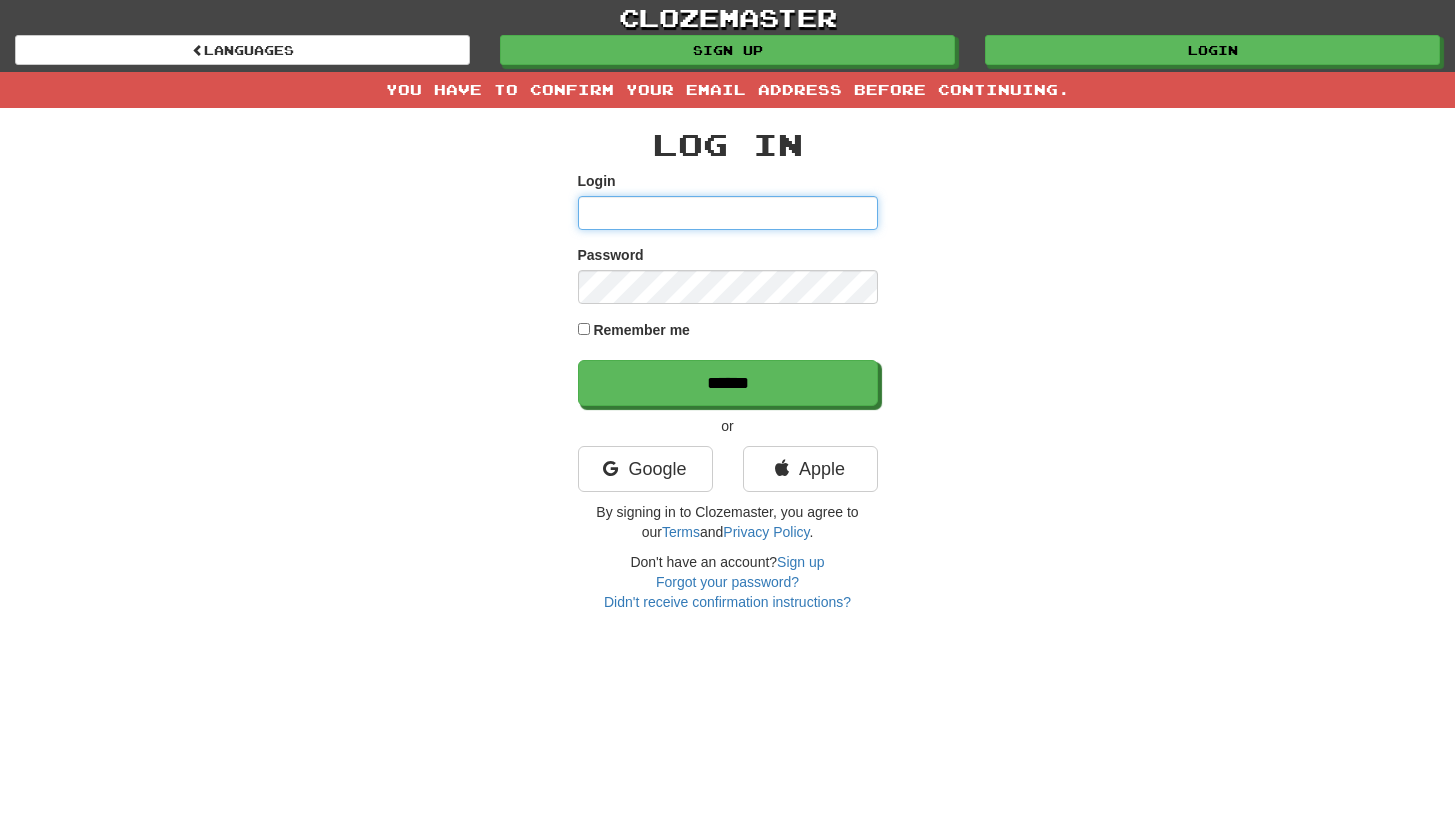 type on "*******" 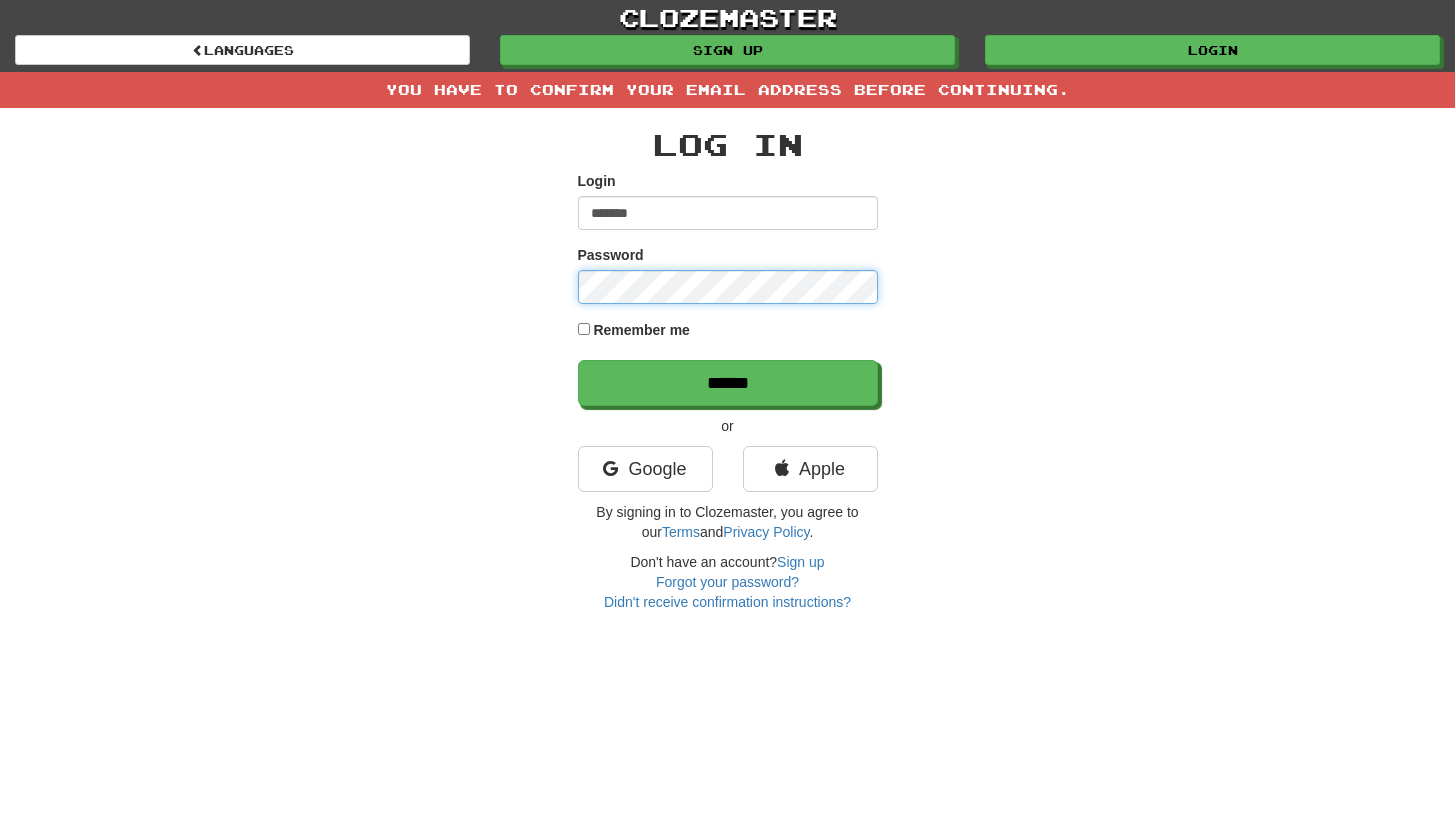 click on "******" at bounding box center [728, 383] 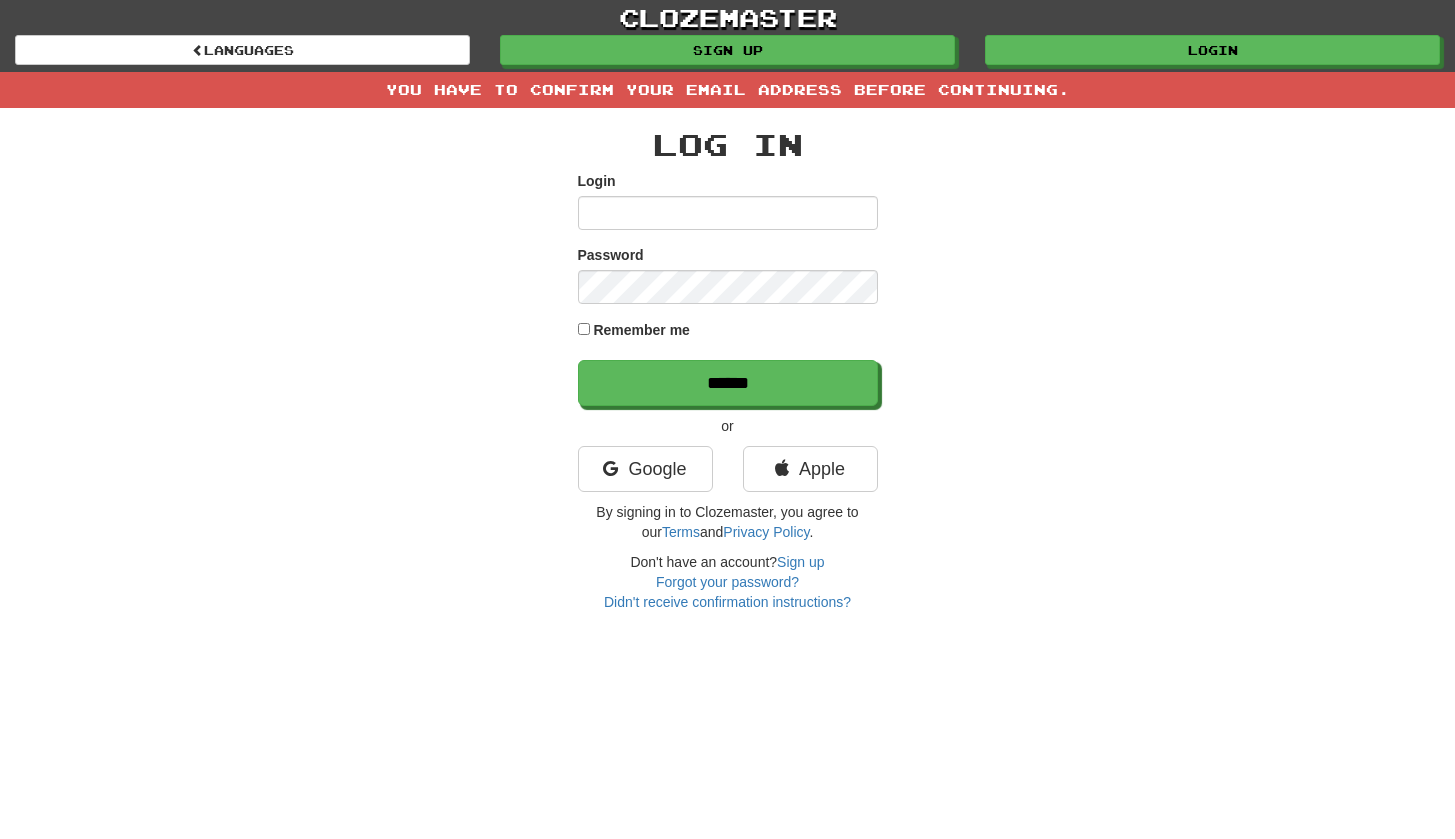 scroll, scrollTop: 0, scrollLeft: 0, axis: both 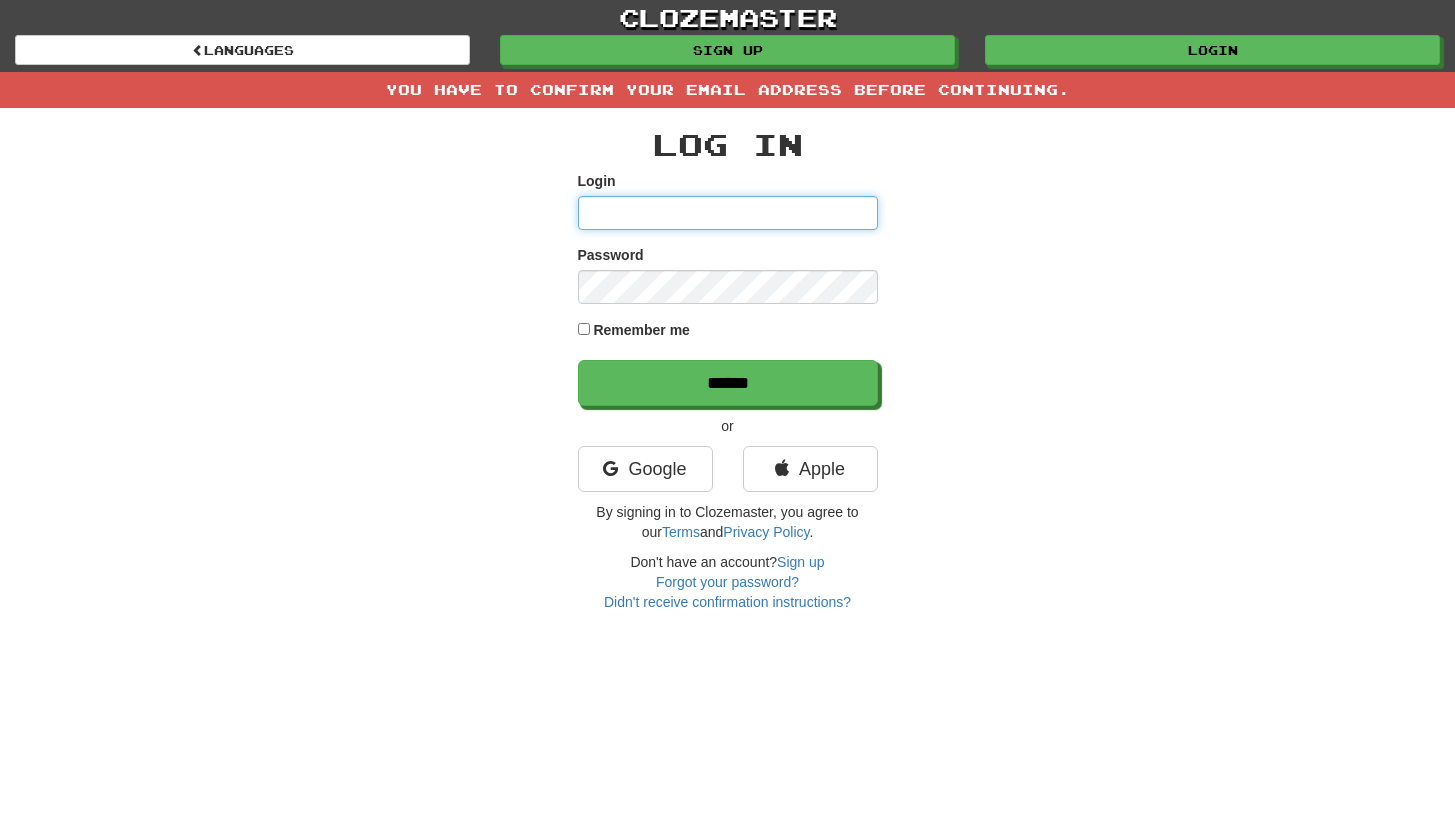 click on "Login" at bounding box center [728, 213] 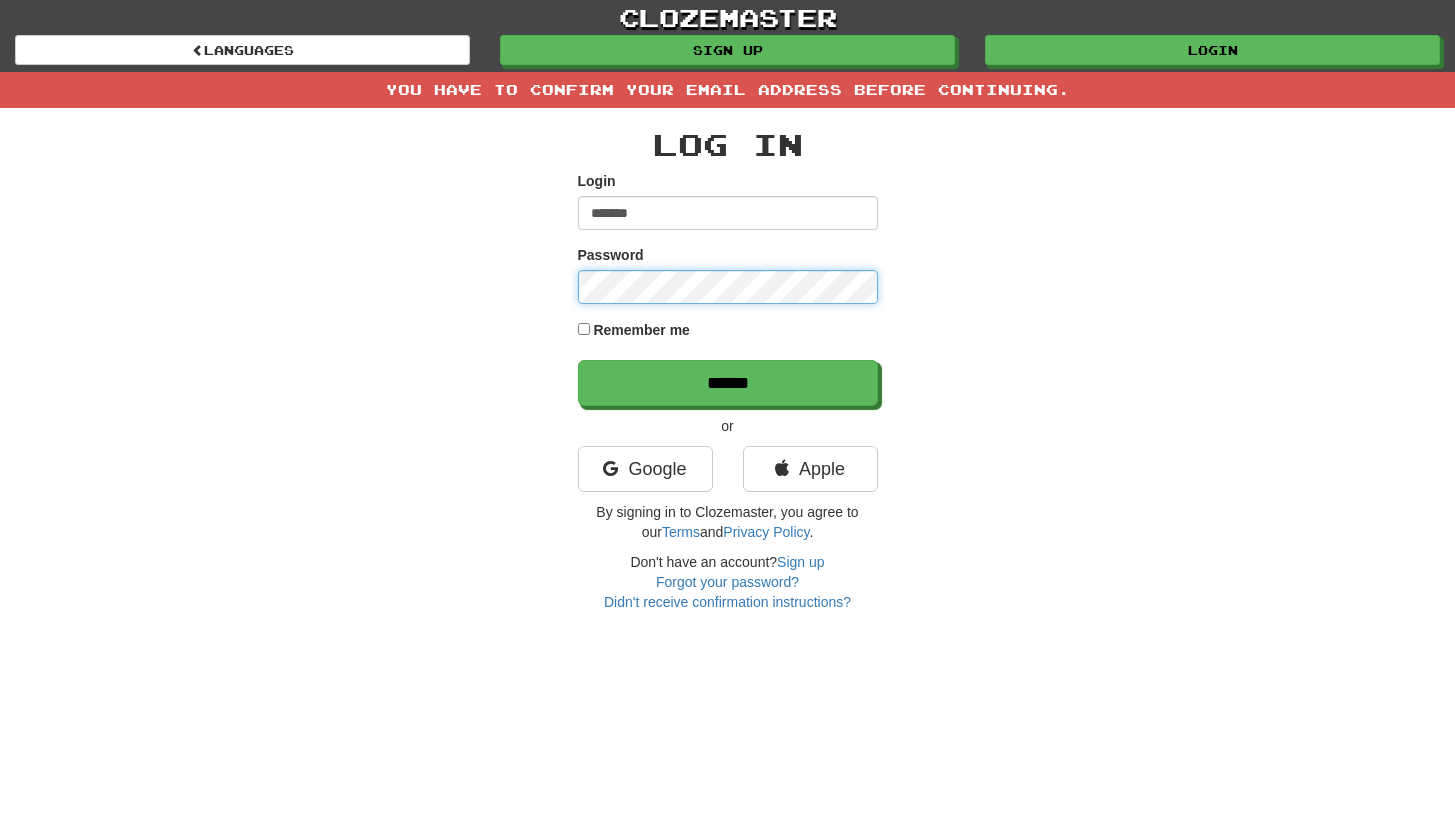 click on "******" at bounding box center [728, 383] 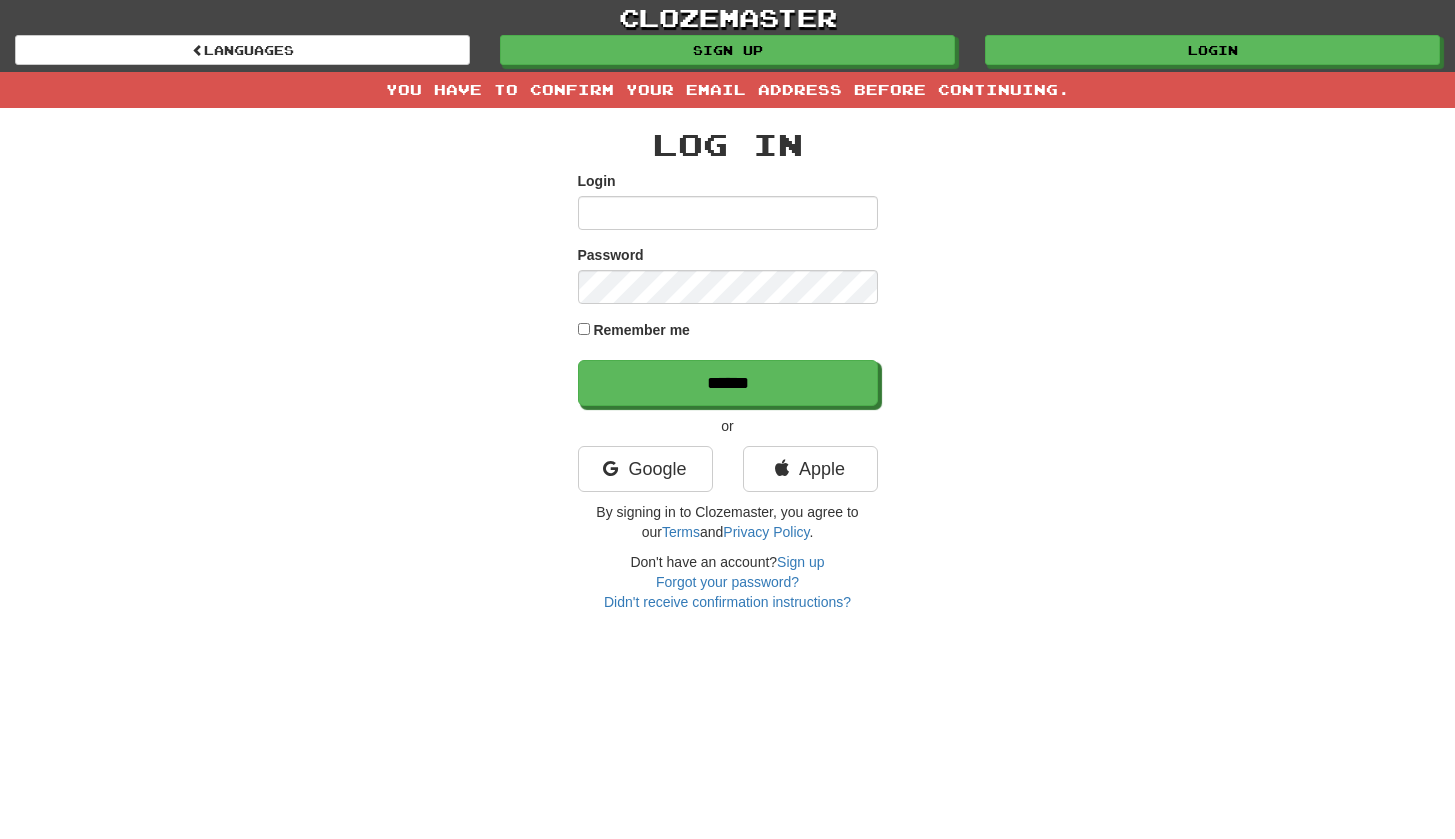 scroll, scrollTop: 0, scrollLeft: 0, axis: both 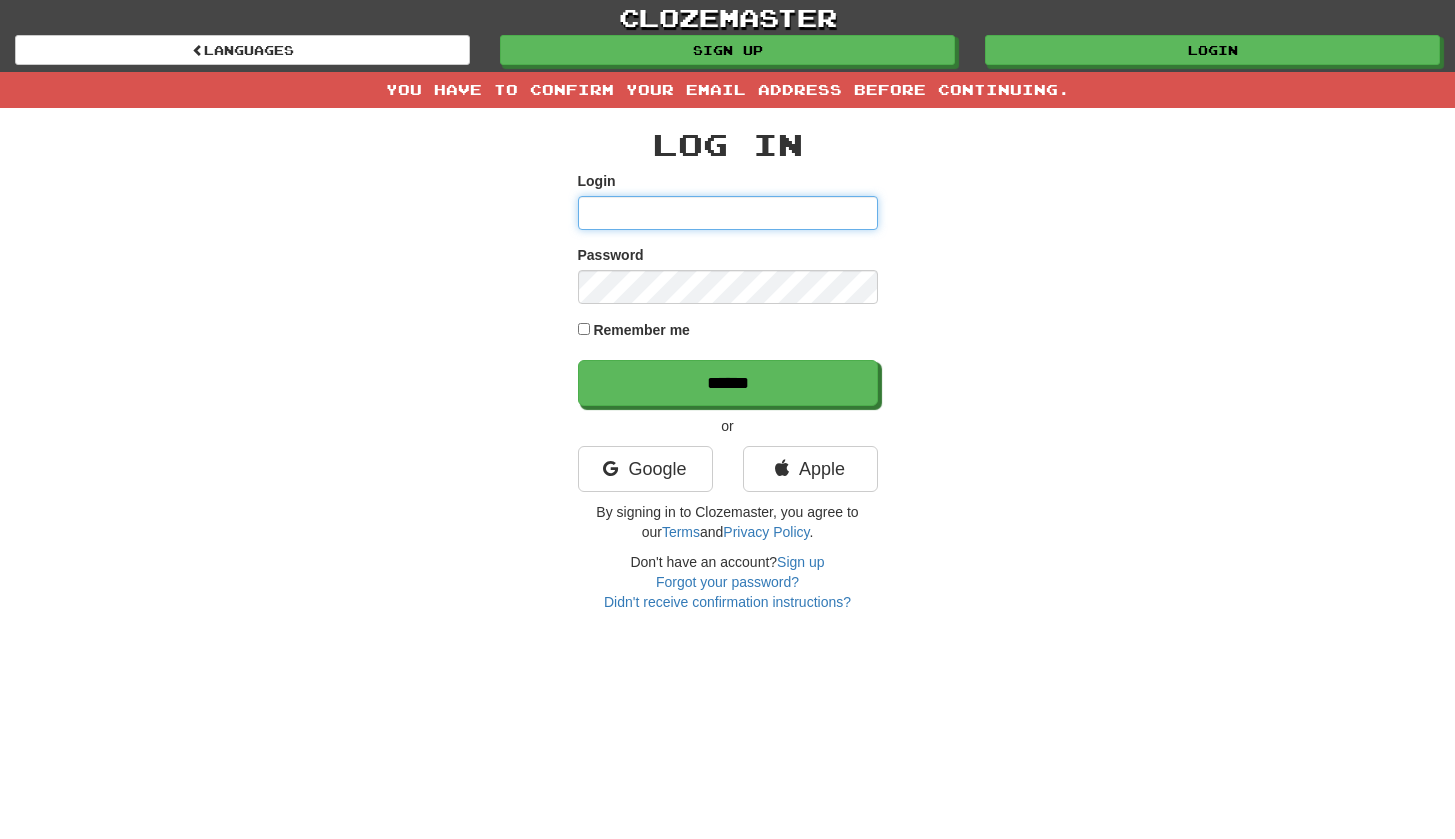 type on "*******" 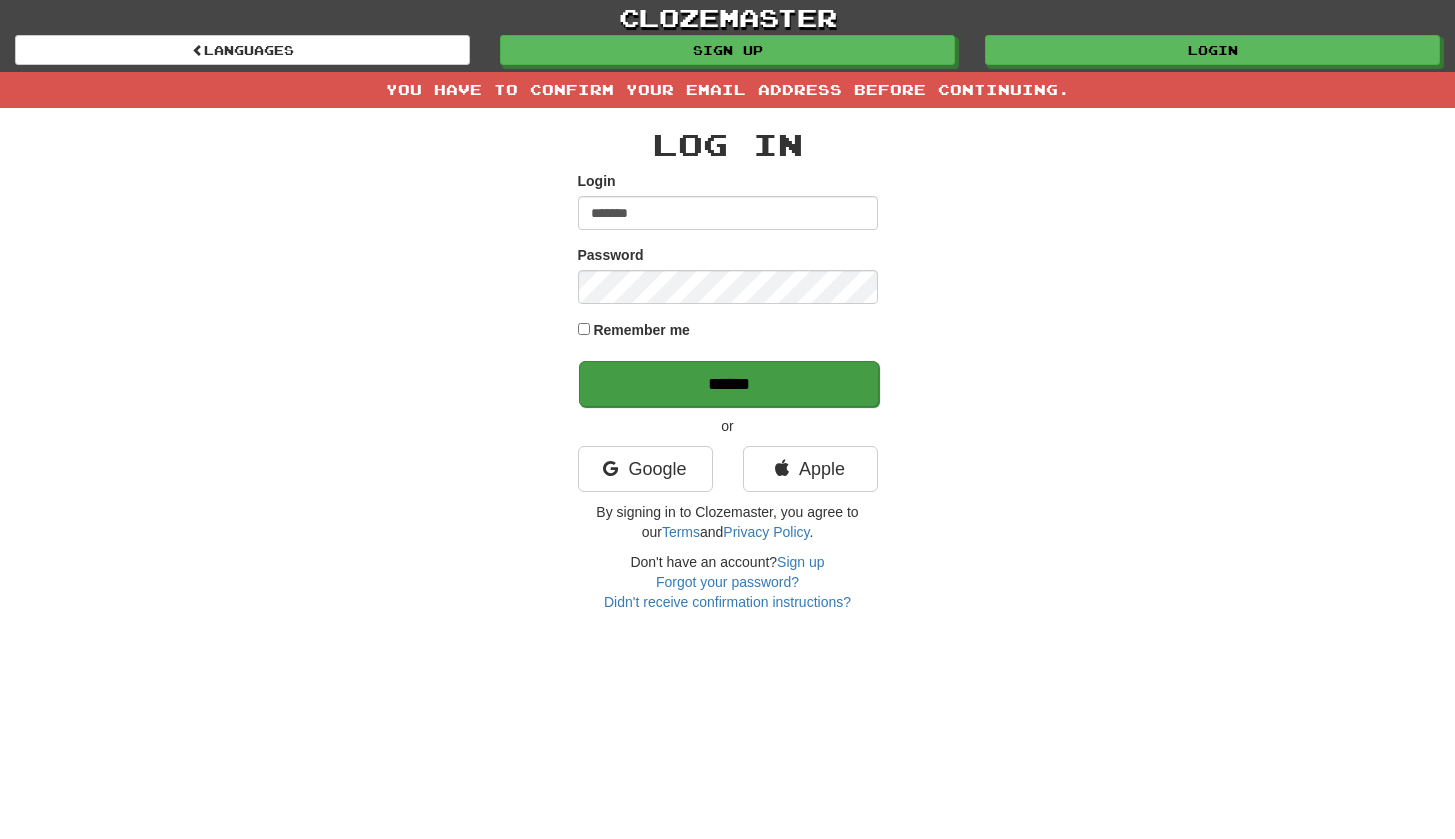 click on "******" at bounding box center (729, 384) 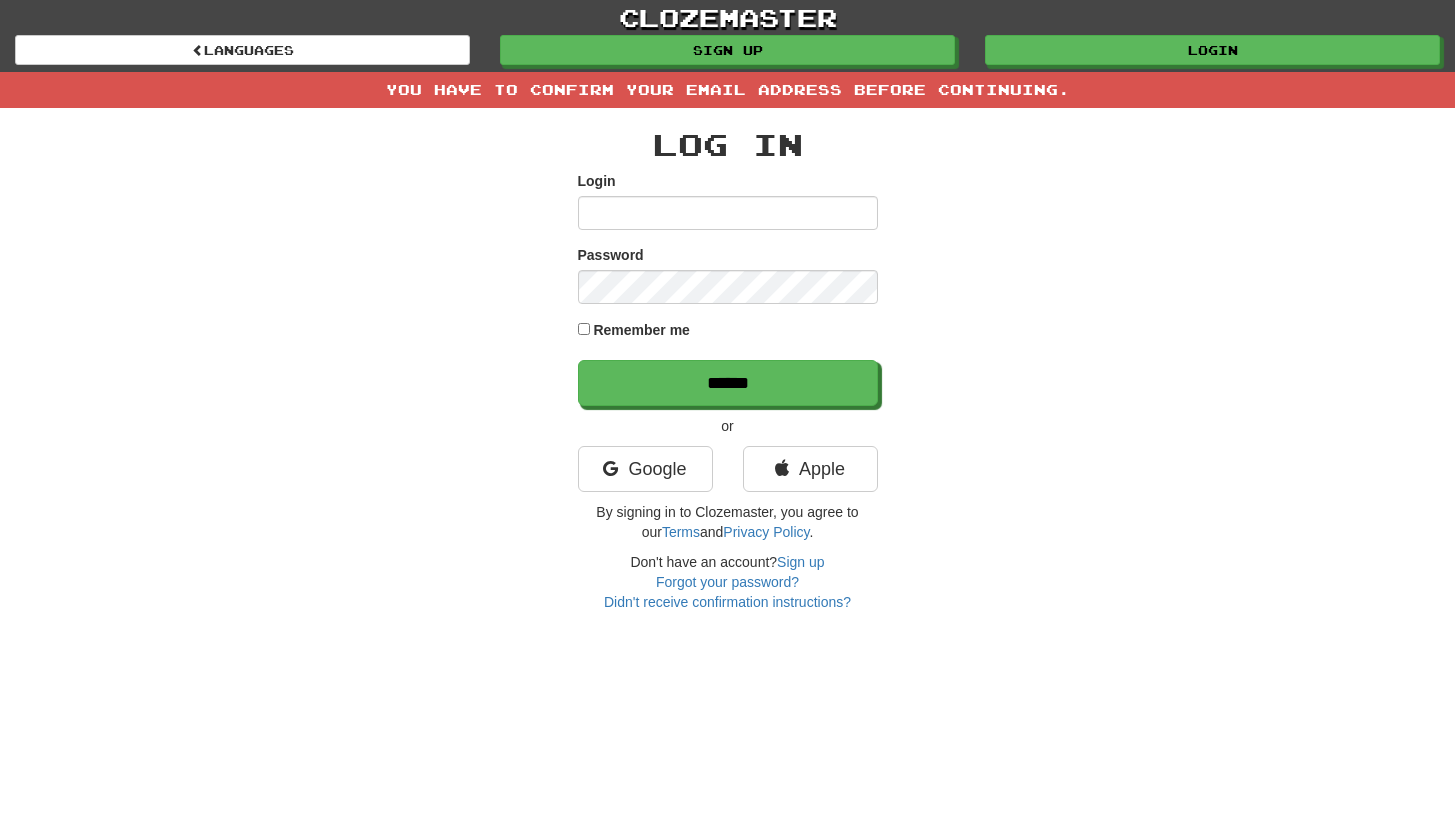 scroll, scrollTop: 0, scrollLeft: 0, axis: both 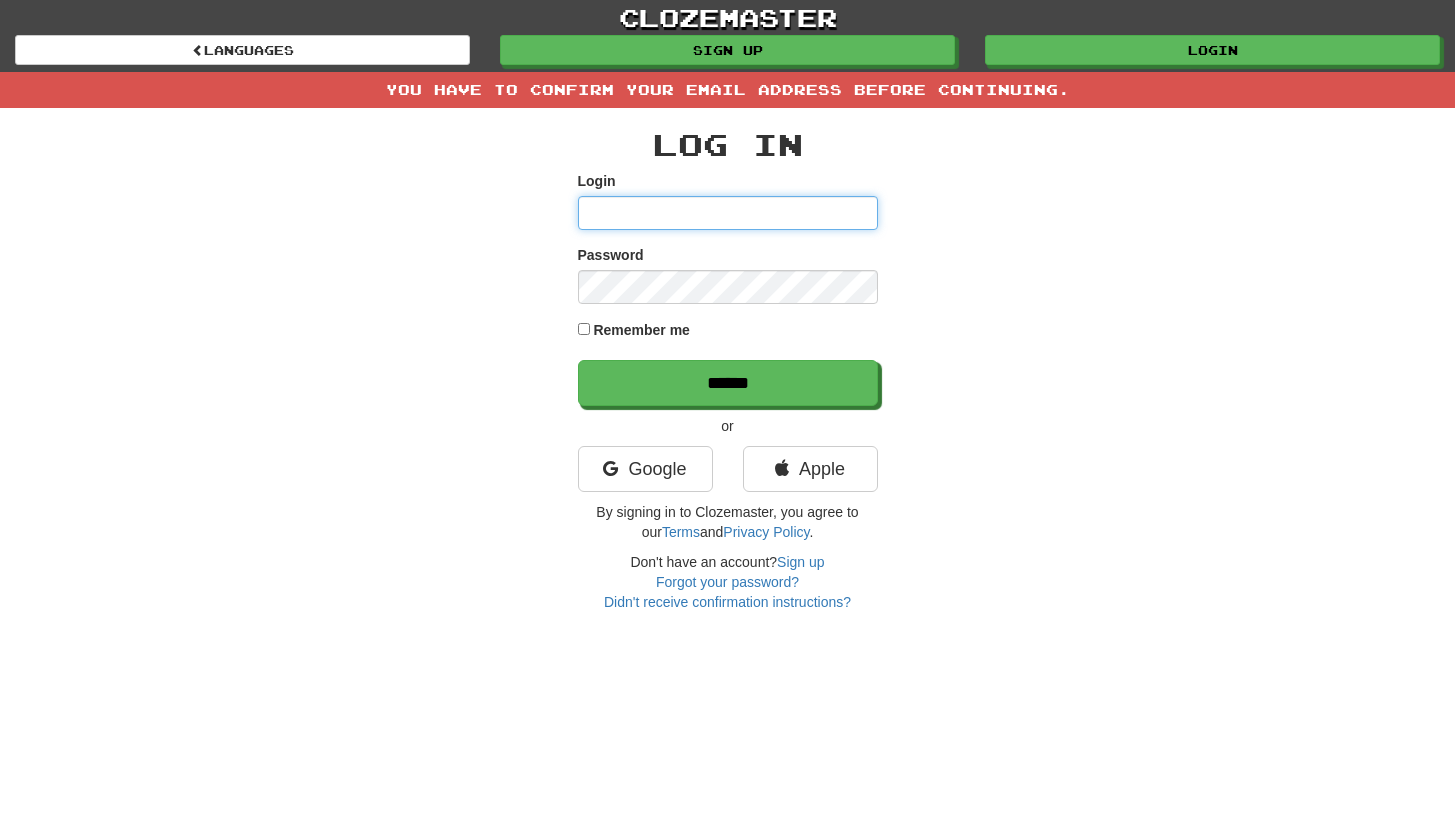 type on "*******" 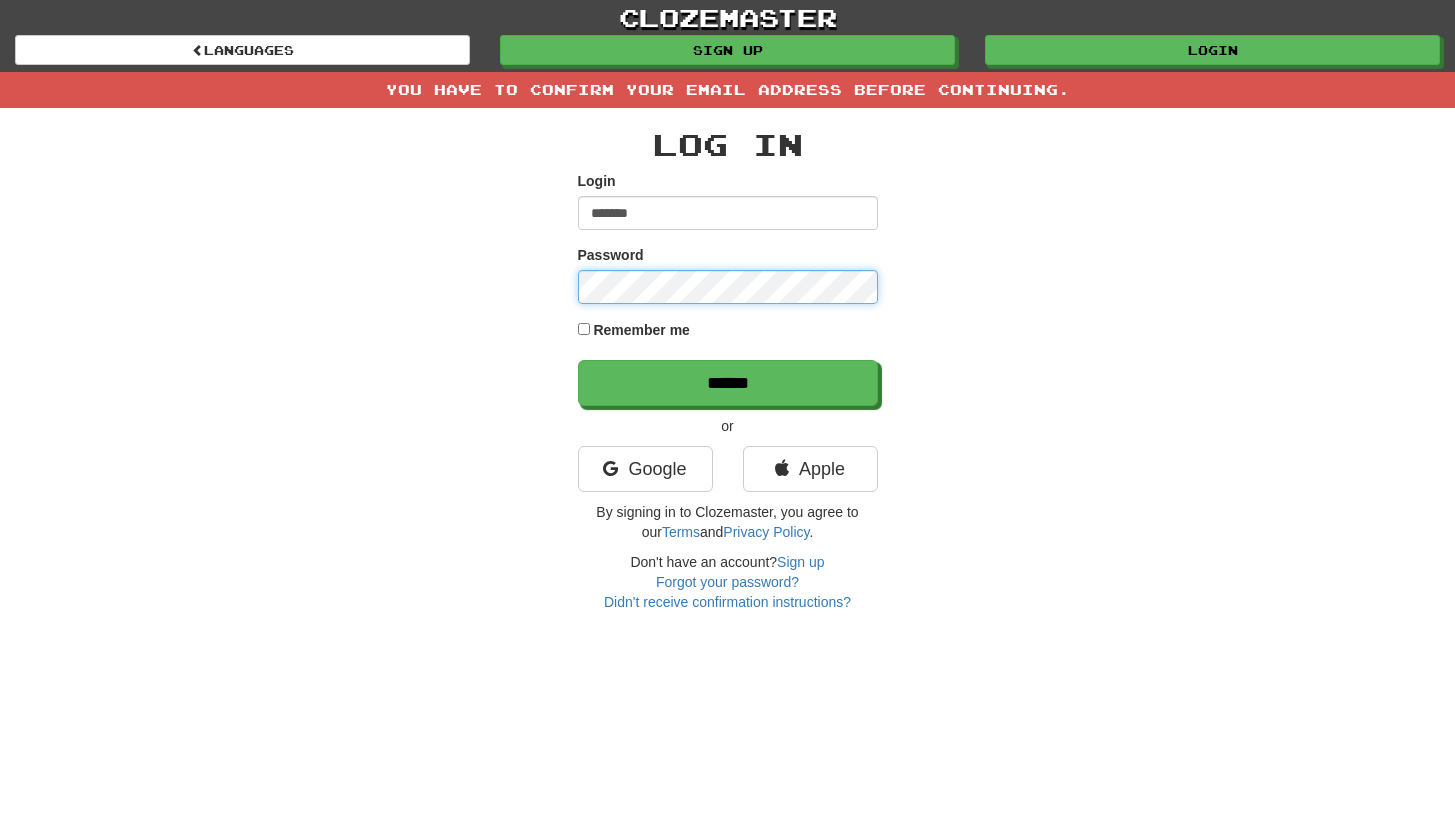 click on "******" at bounding box center [728, 383] 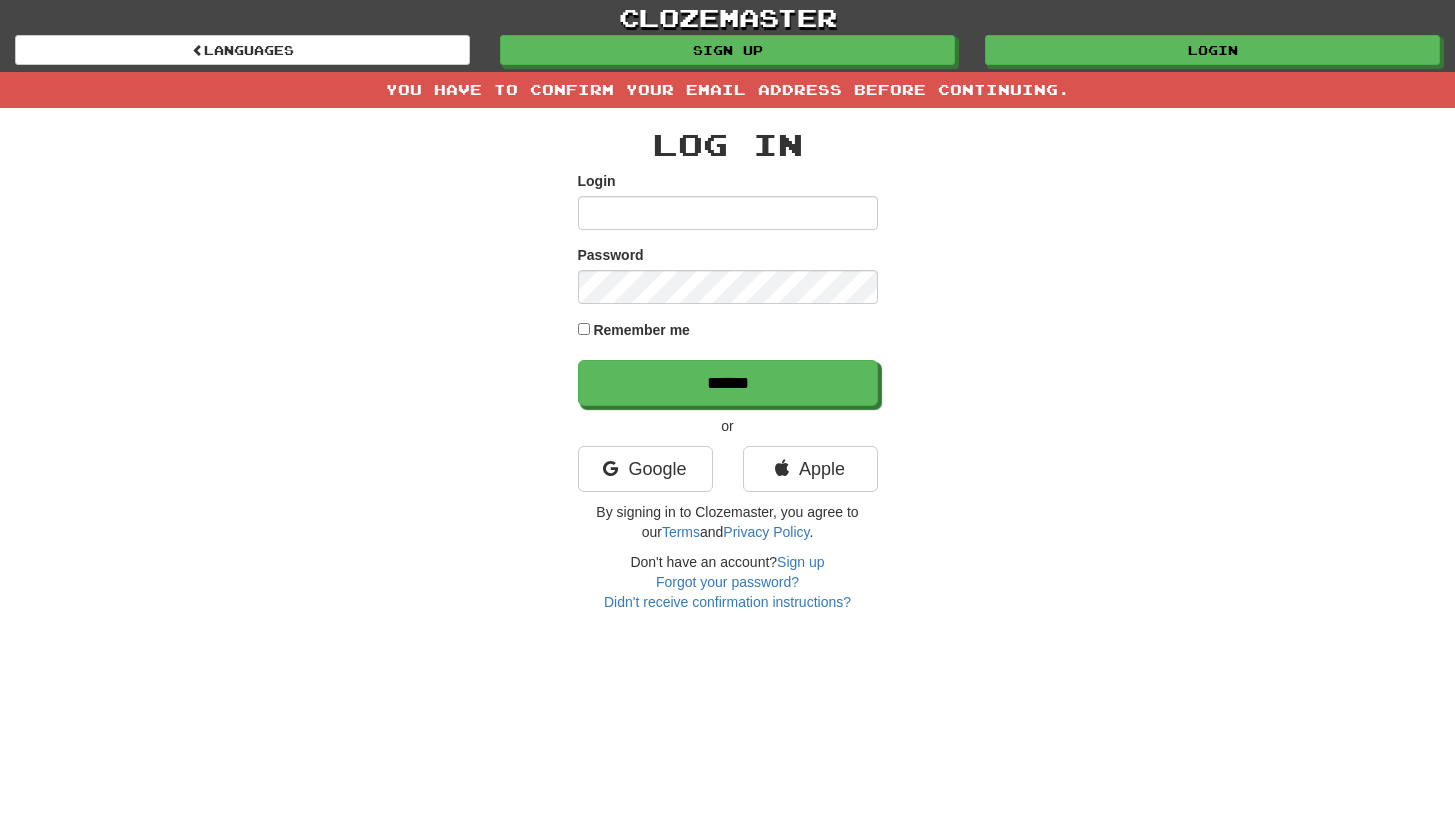 scroll, scrollTop: 0, scrollLeft: 0, axis: both 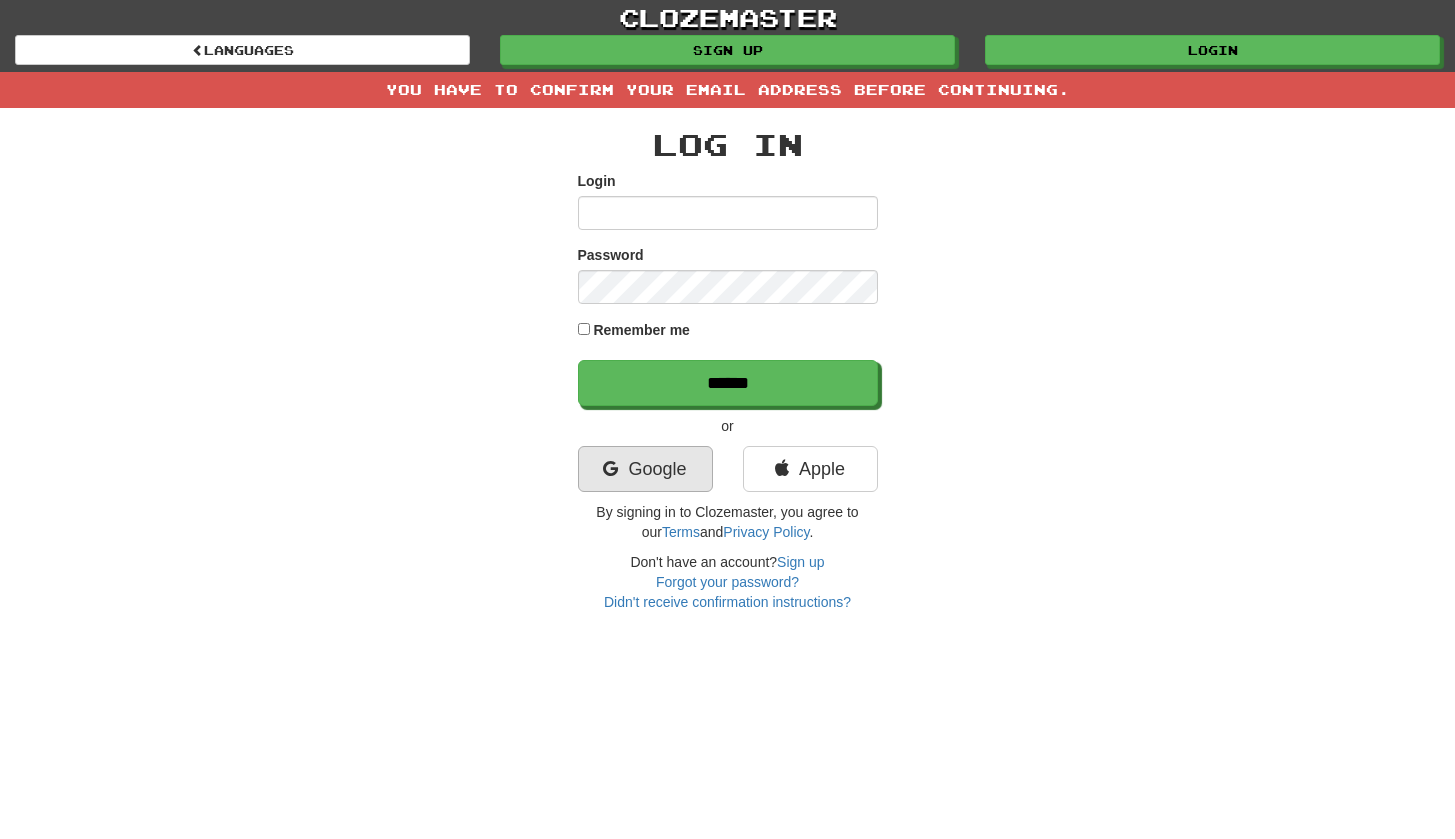 click on "Google" at bounding box center [645, 469] 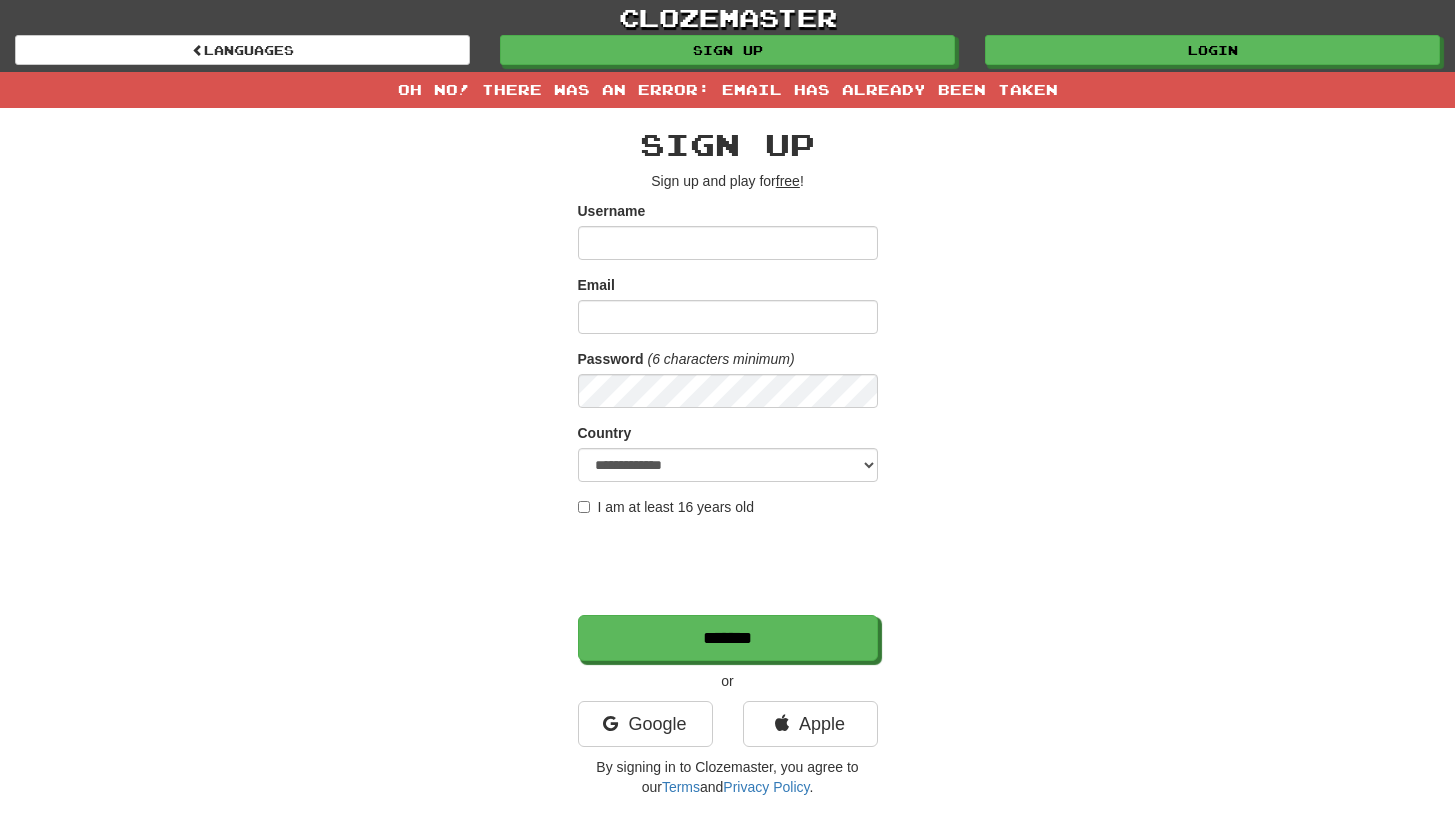 scroll, scrollTop: 0, scrollLeft: 0, axis: both 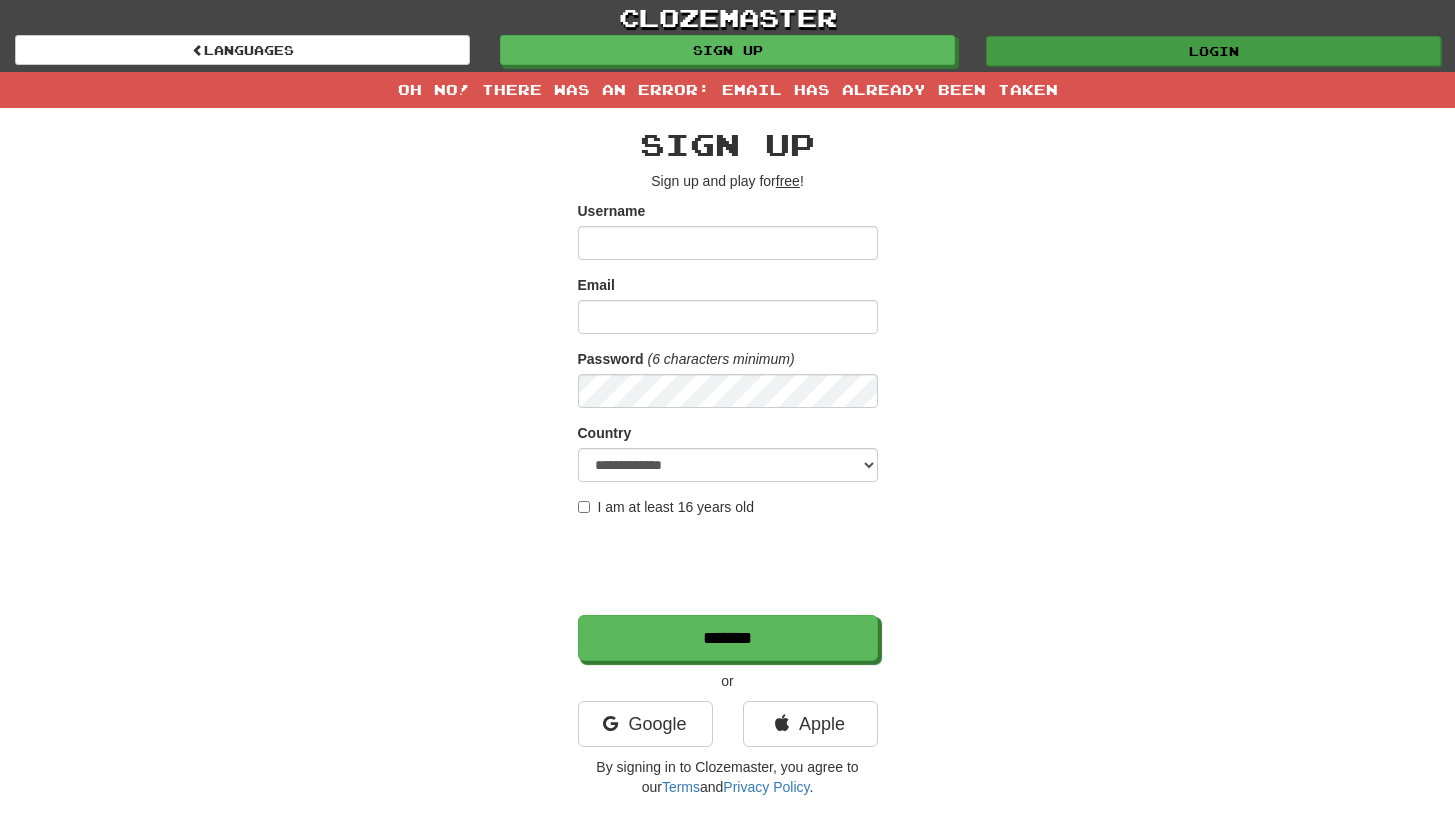 click on "Login" at bounding box center [1213, 51] 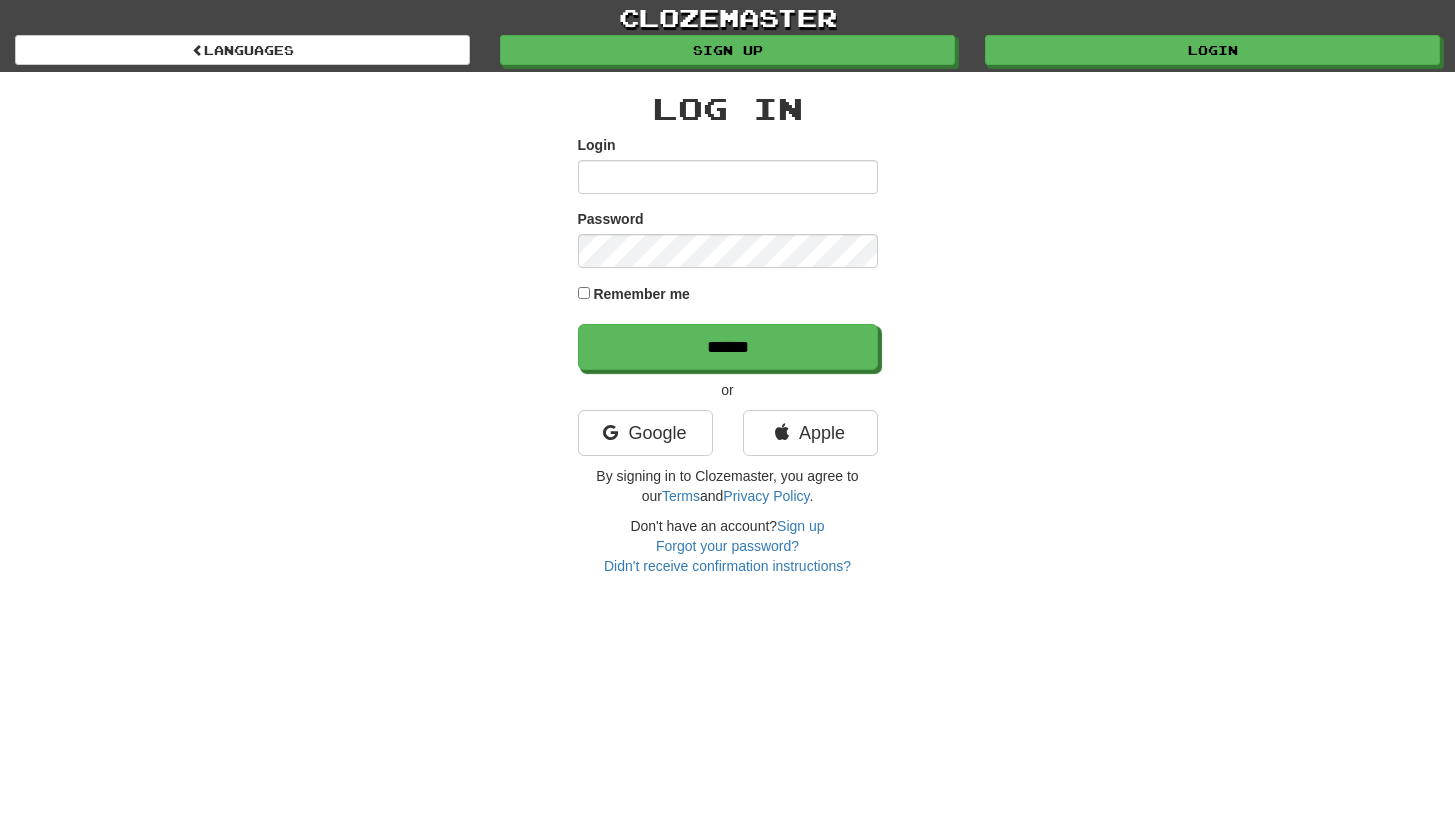 scroll, scrollTop: 0, scrollLeft: 0, axis: both 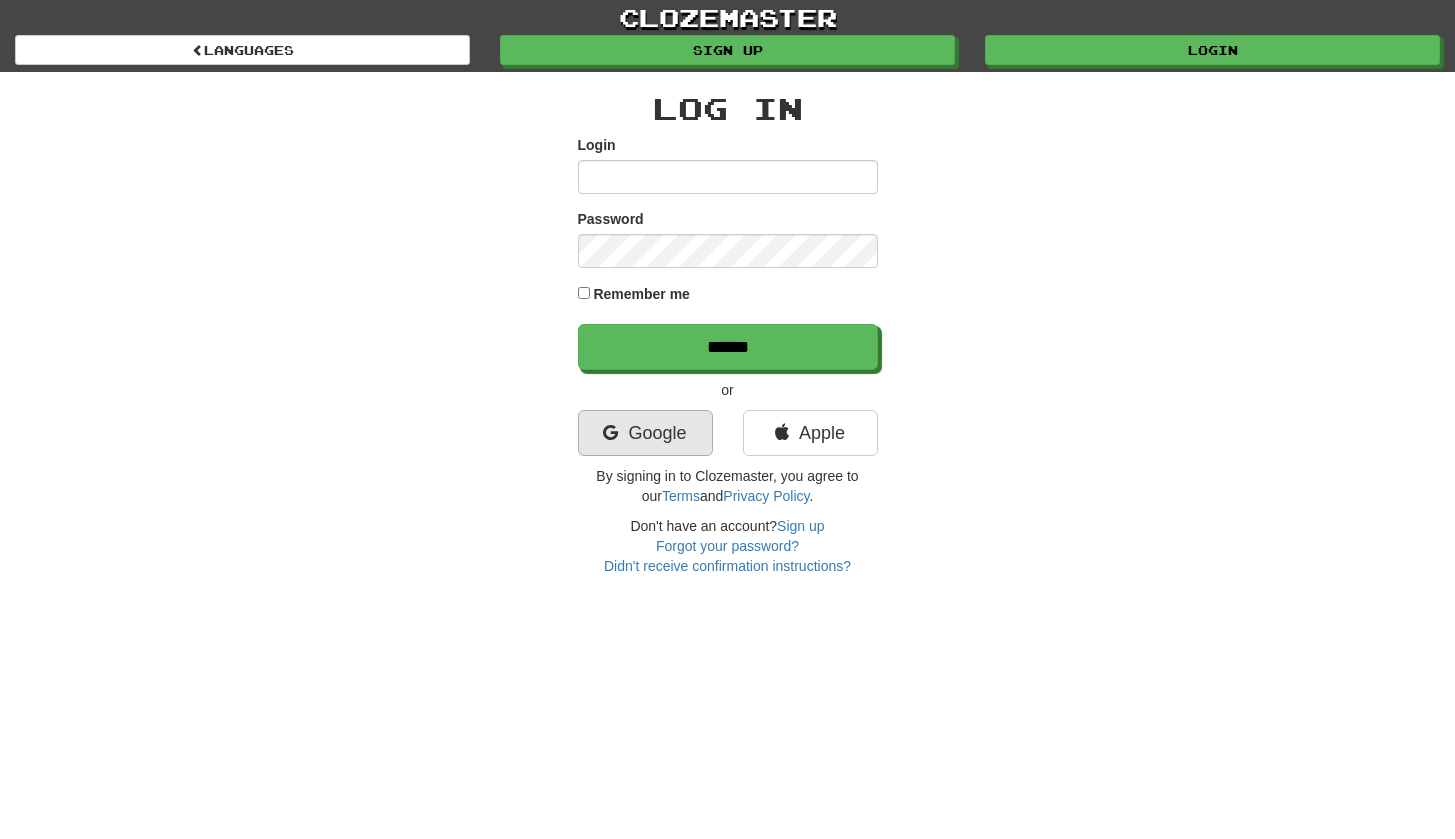 click on "Google" at bounding box center (645, 433) 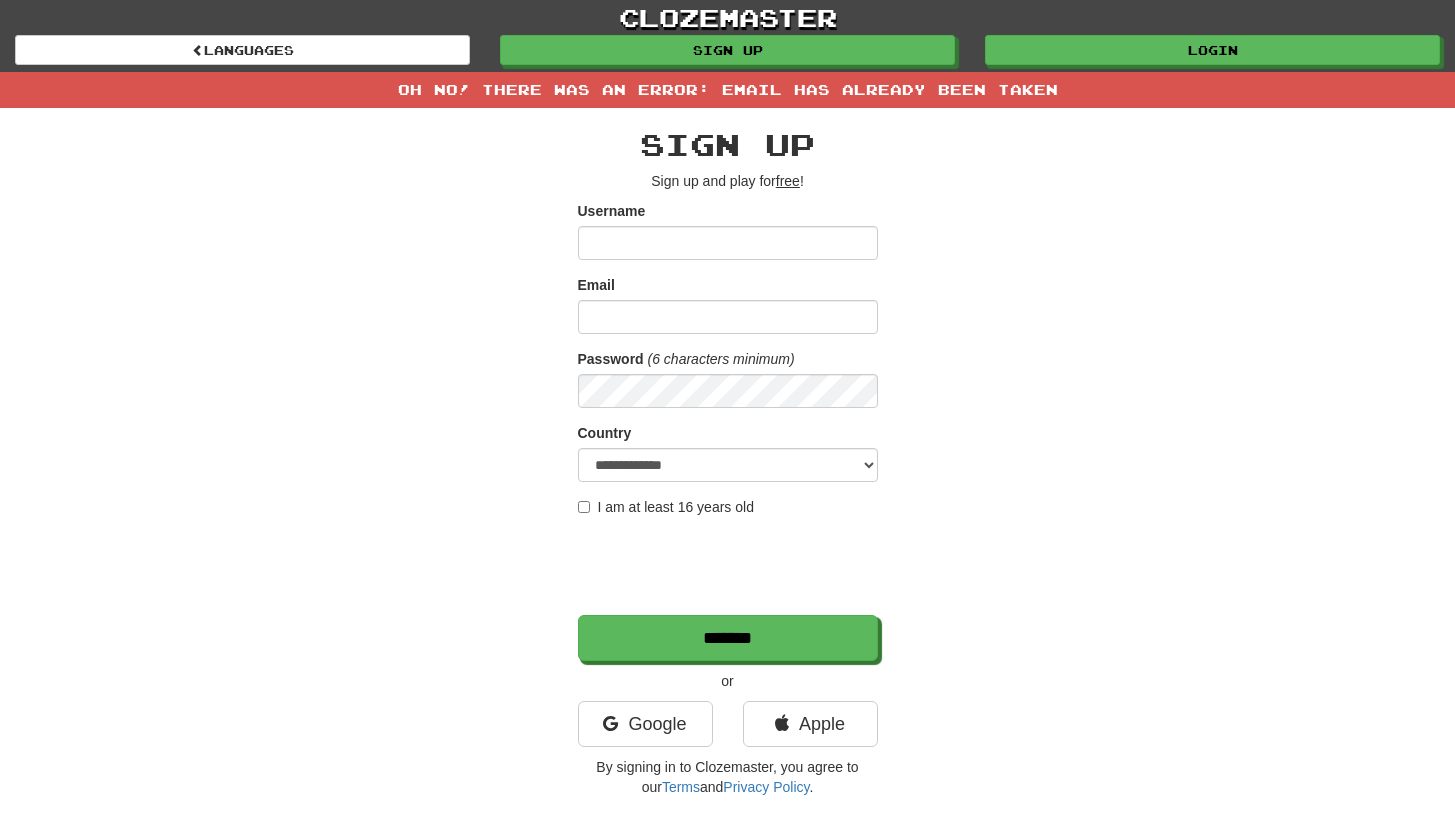 scroll, scrollTop: 0, scrollLeft: 0, axis: both 